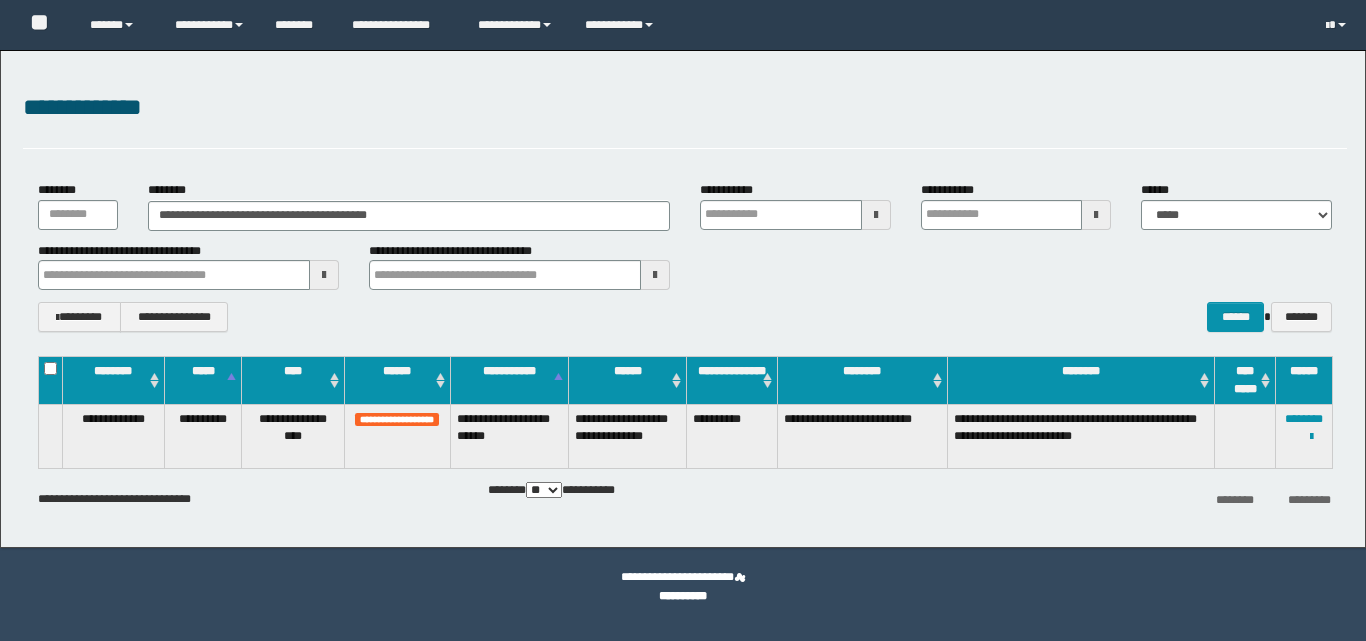scroll, scrollTop: 0, scrollLeft: 0, axis: both 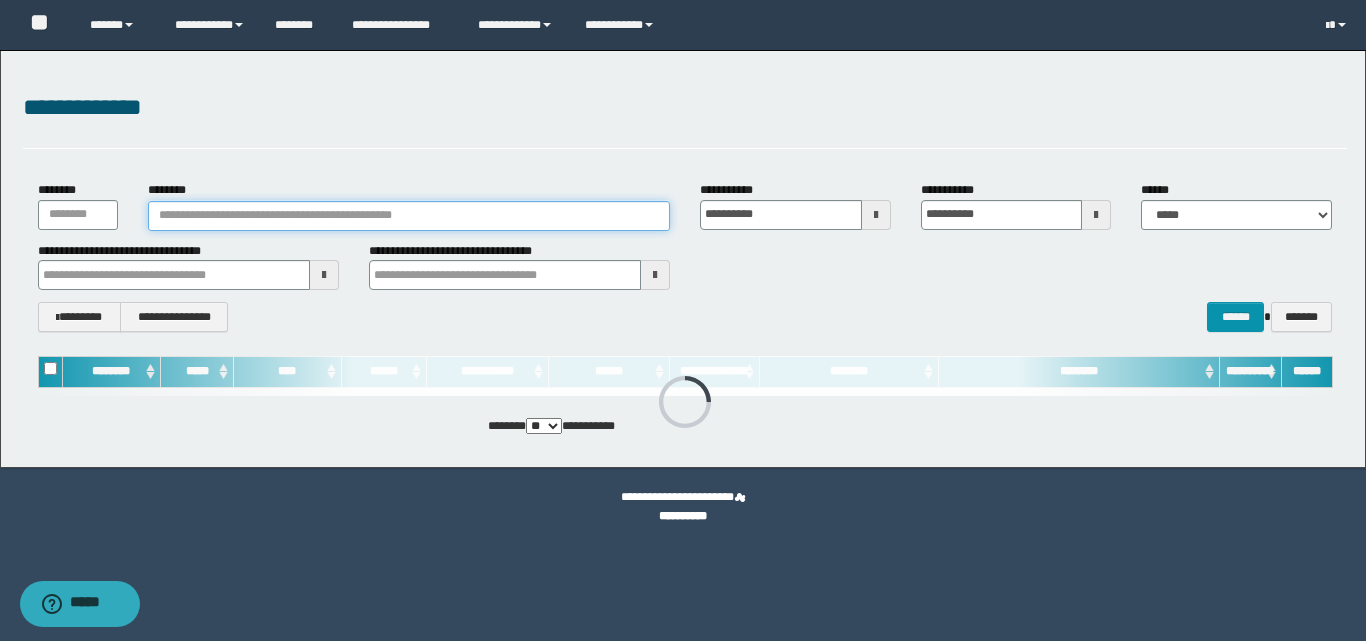 click on "********" at bounding box center [409, 216] 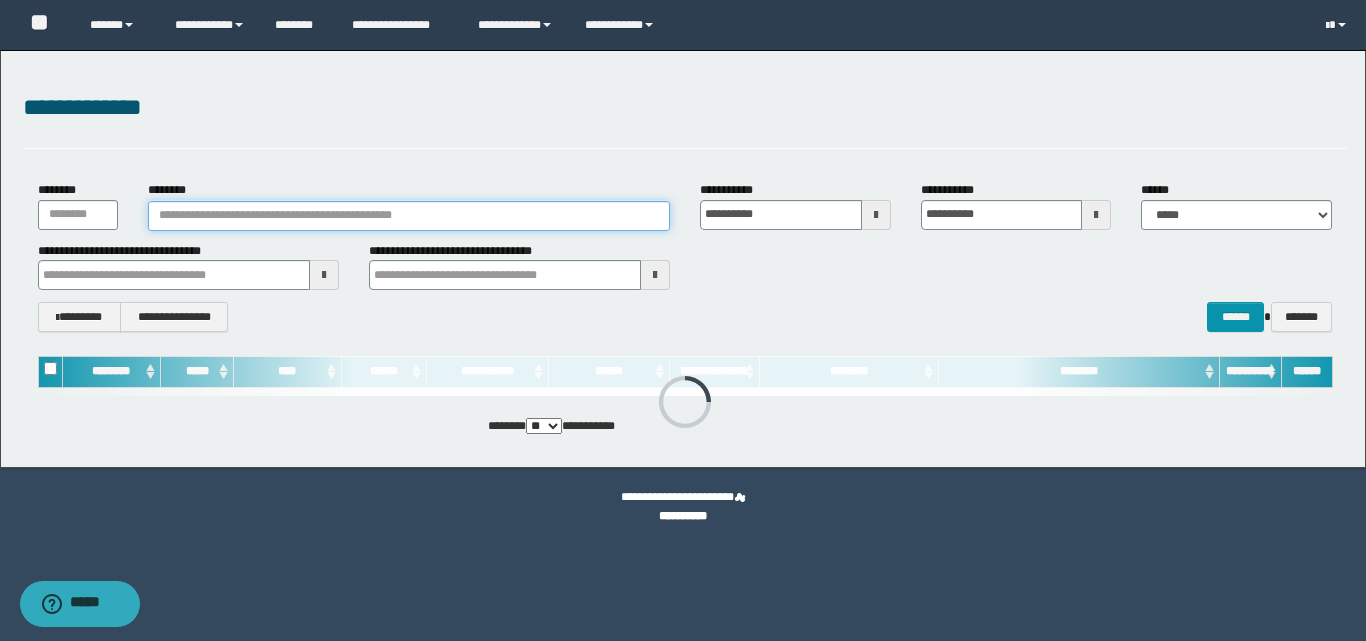 type on "**********" 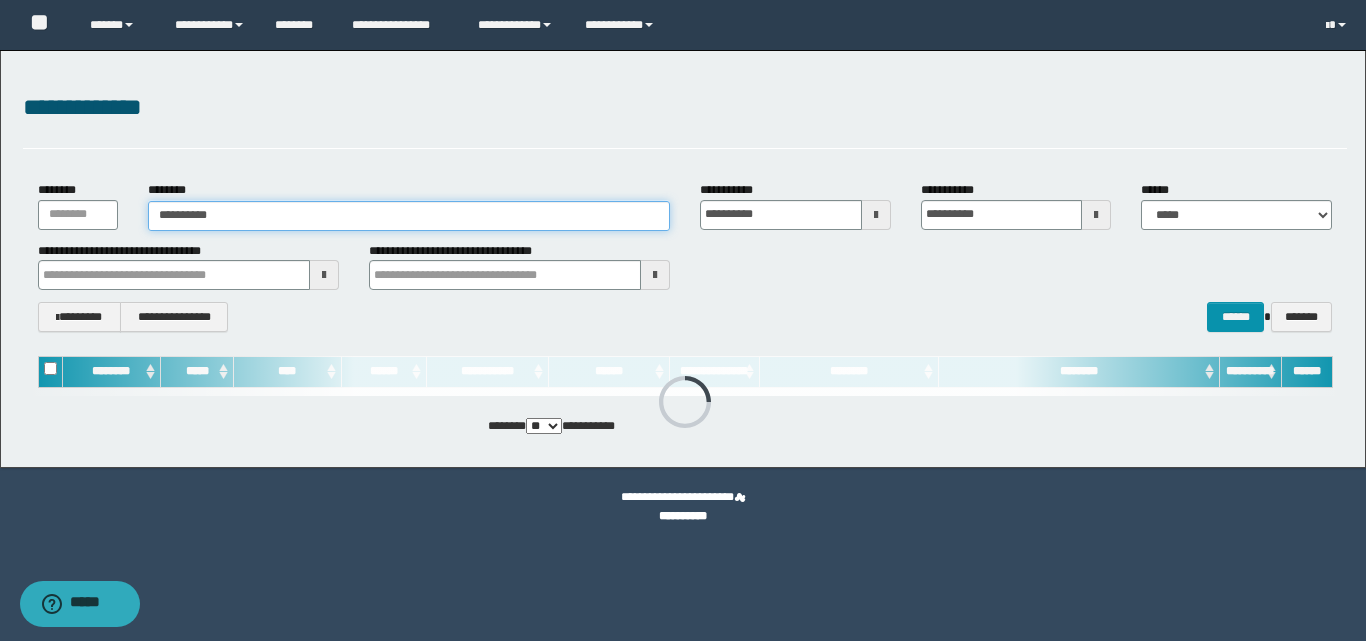 type on "**********" 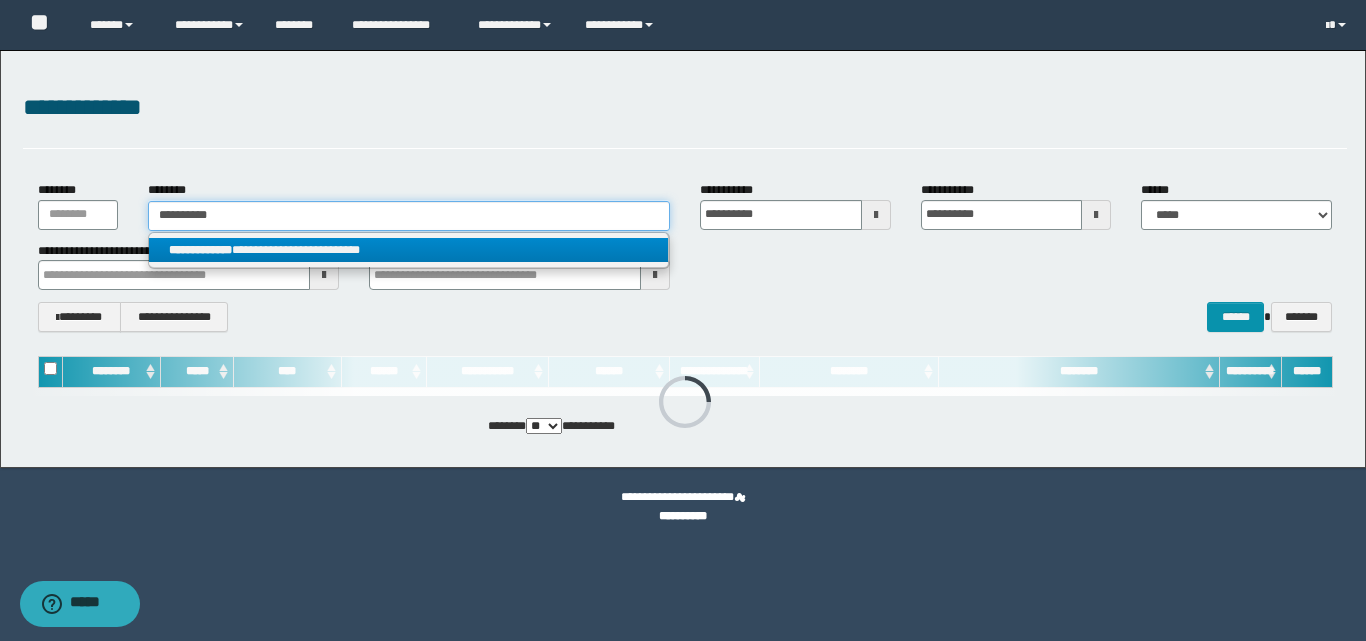 type on "**********" 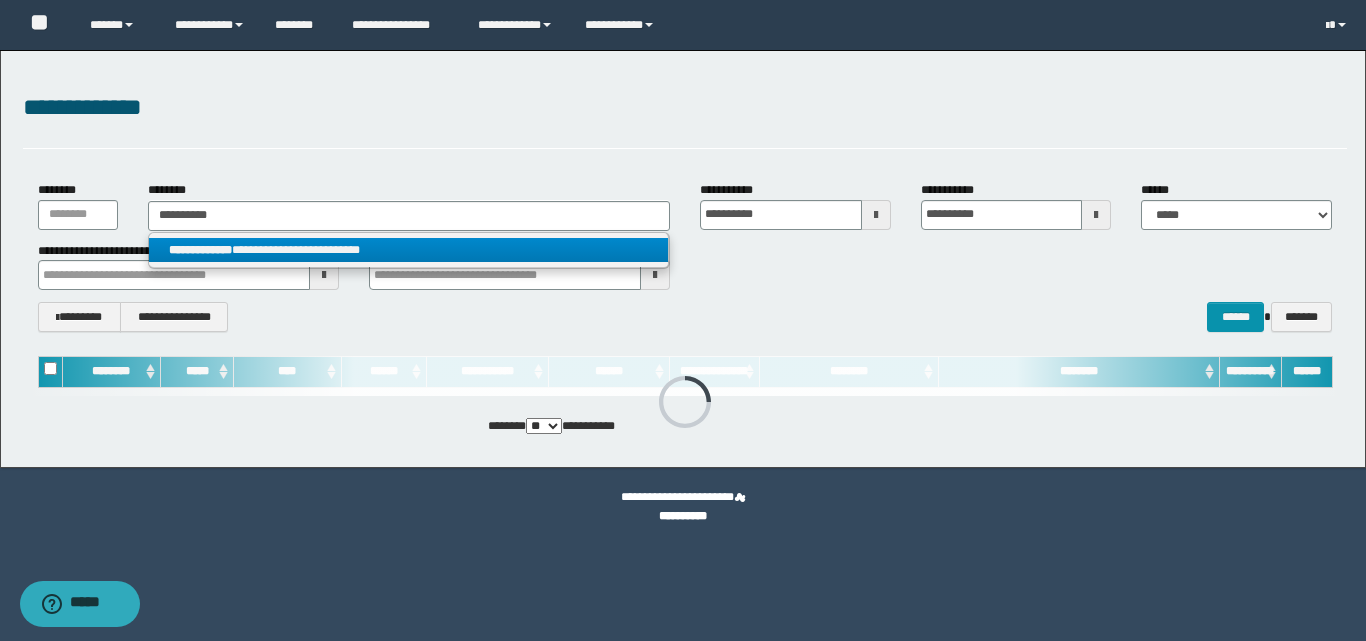 click on "**********" at bounding box center [408, 250] 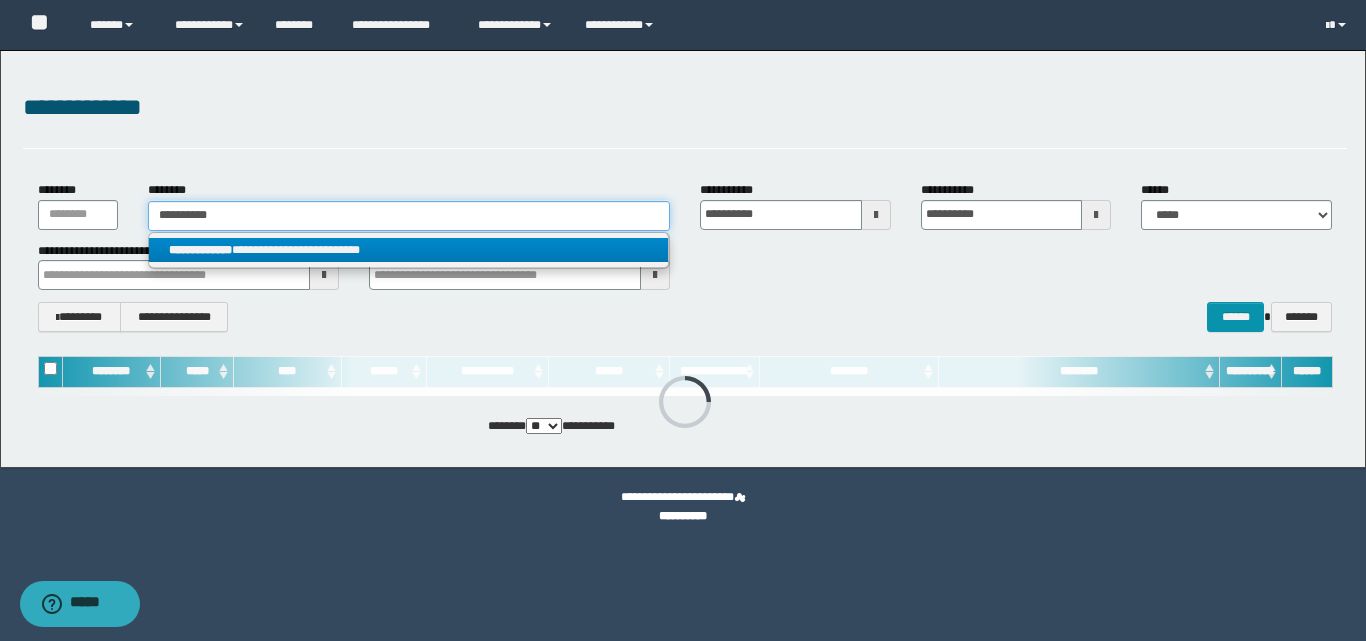 type 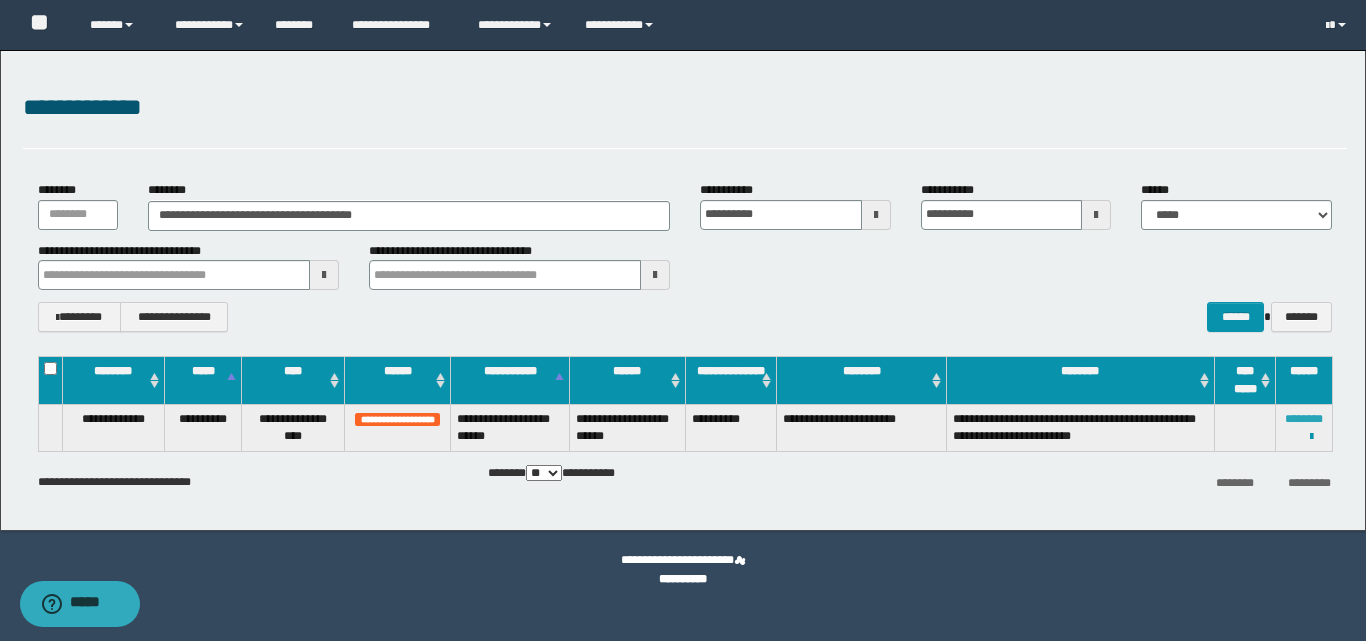 click on "********" at bounding box center [1304, 419] 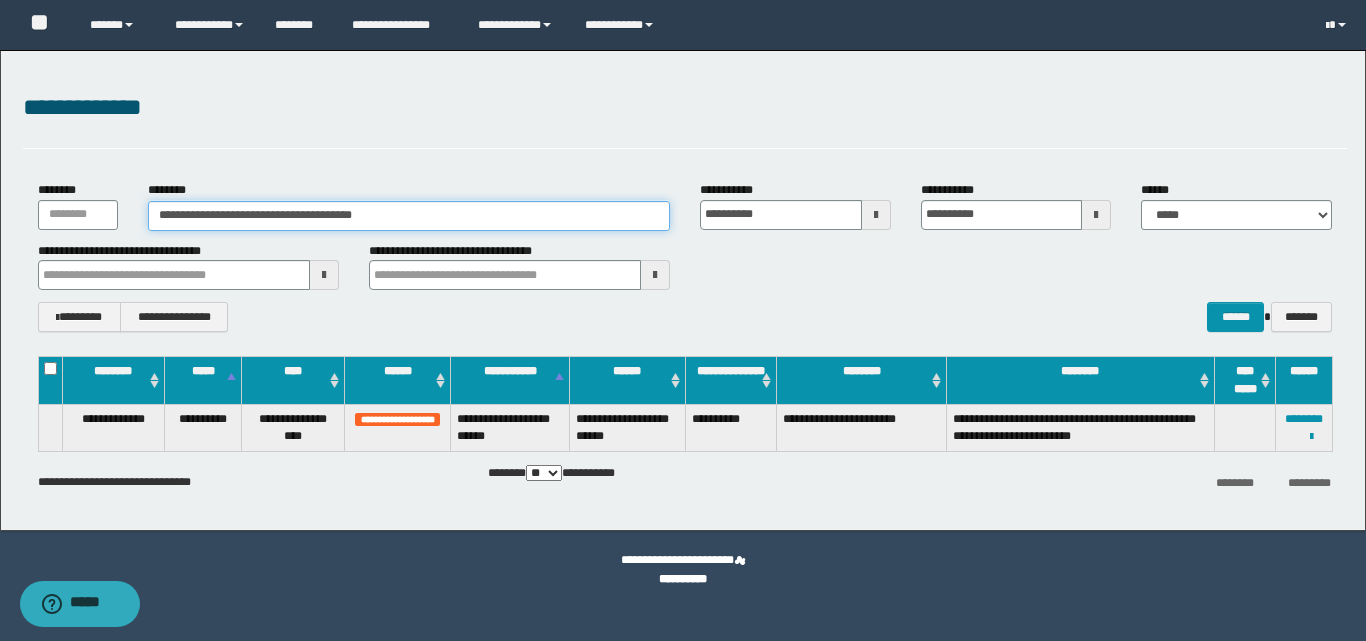 drag, startPoint x: 438, startPoint y: 215, endPoint x: 0, endPoint y: 240, distance: 438.7129 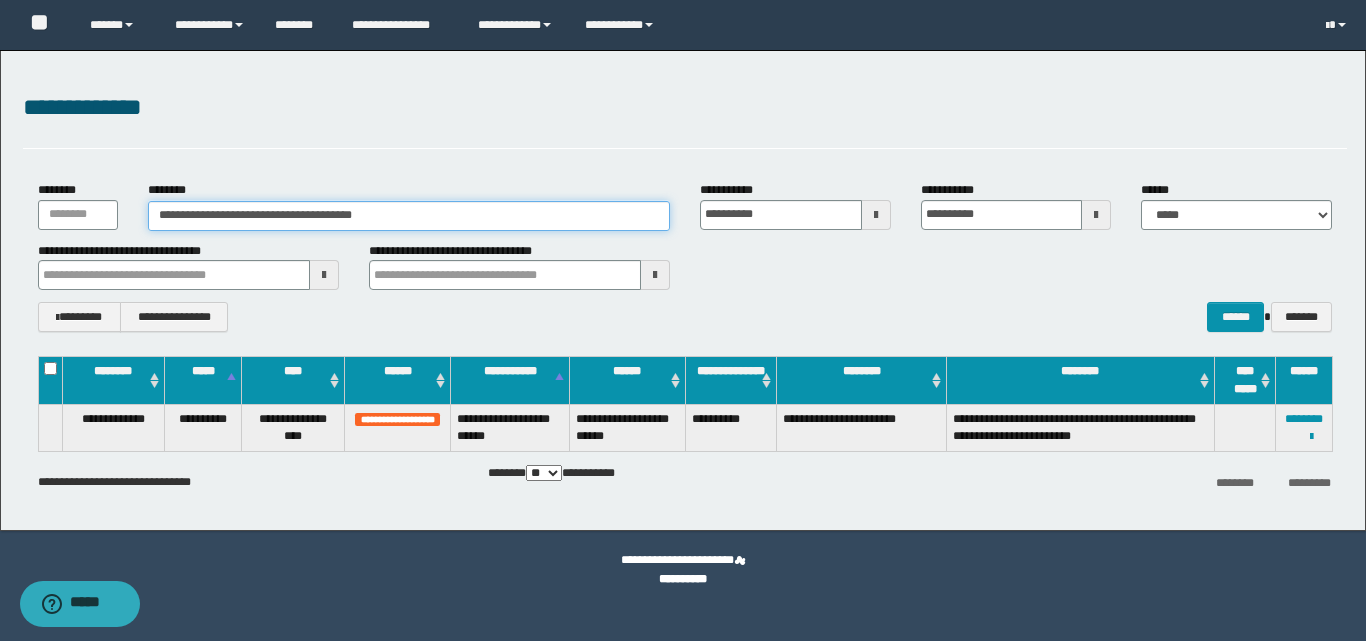 paste 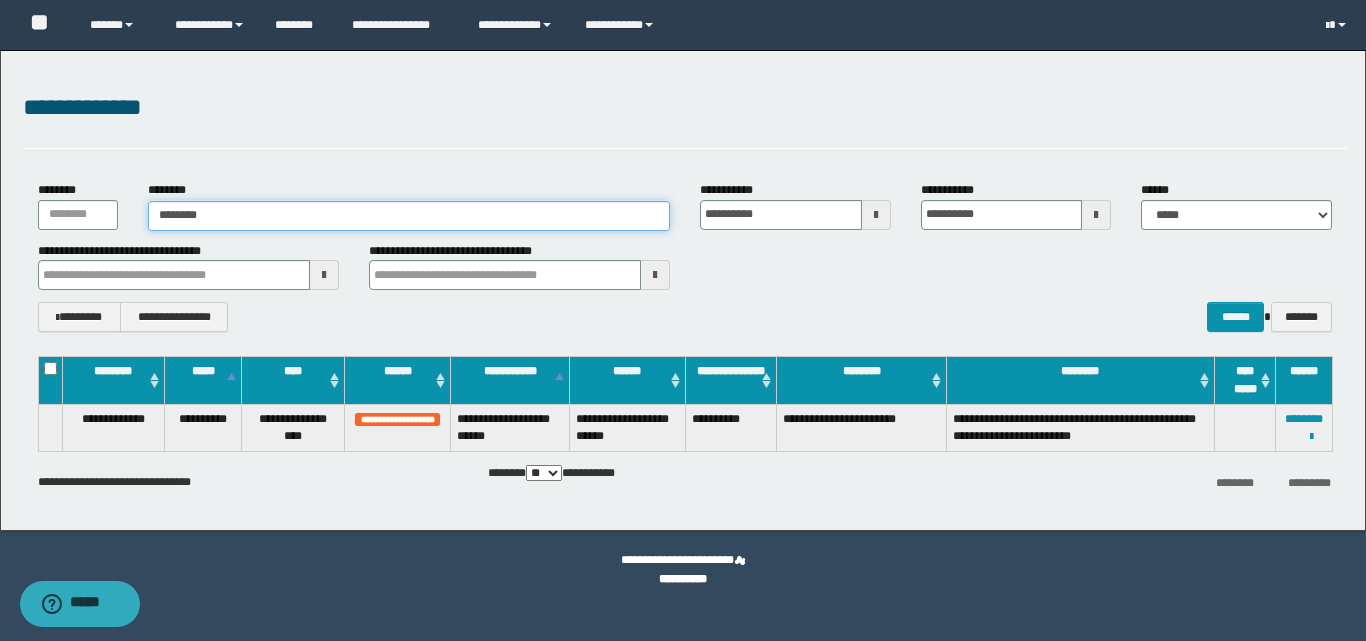 type on "********" 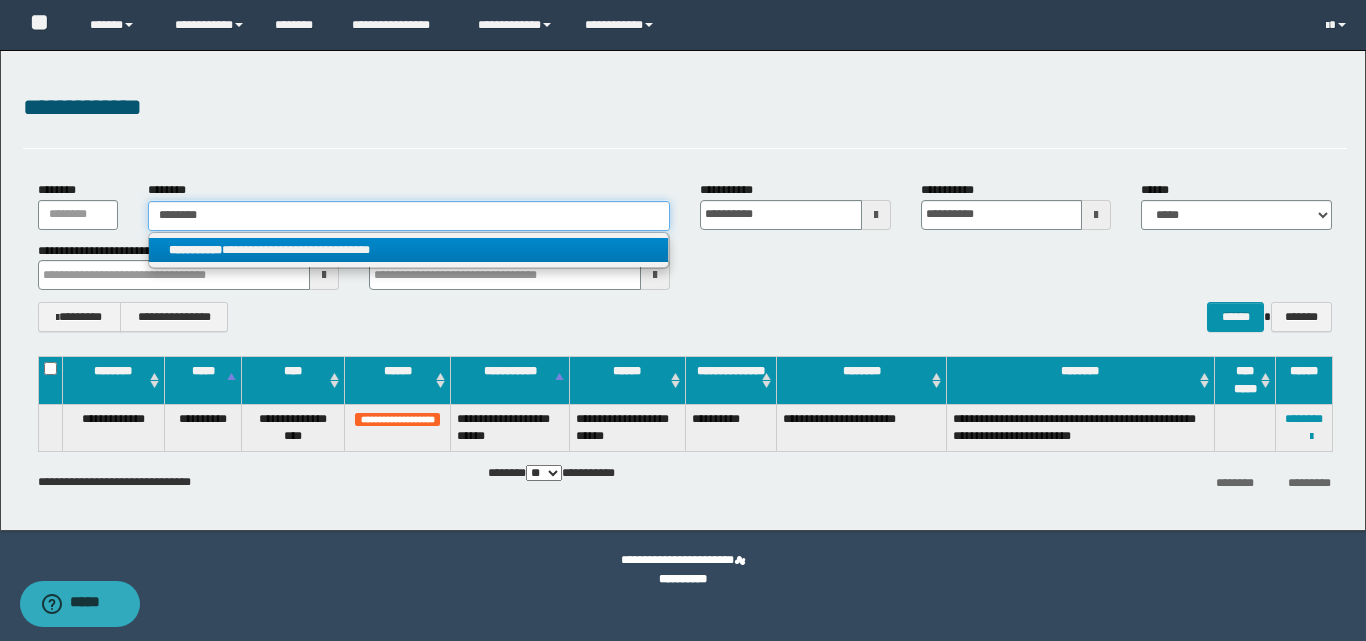 type on "********" 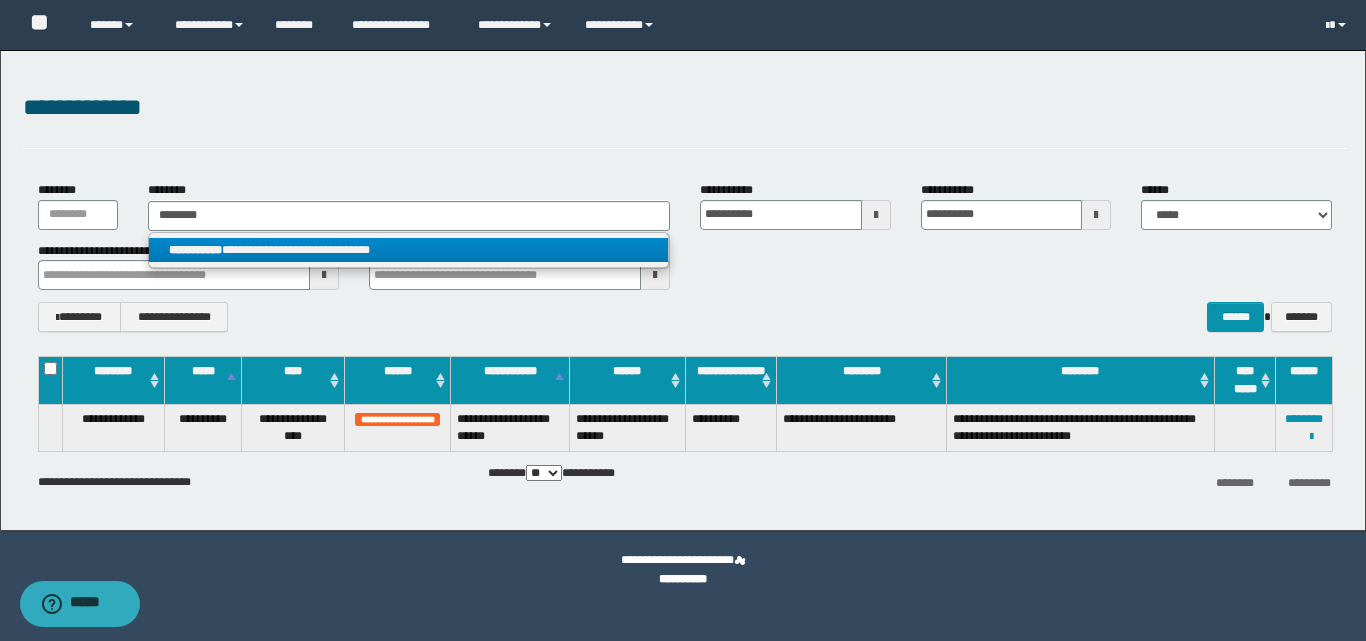 click on "**********" at bounding box center [195, 250] 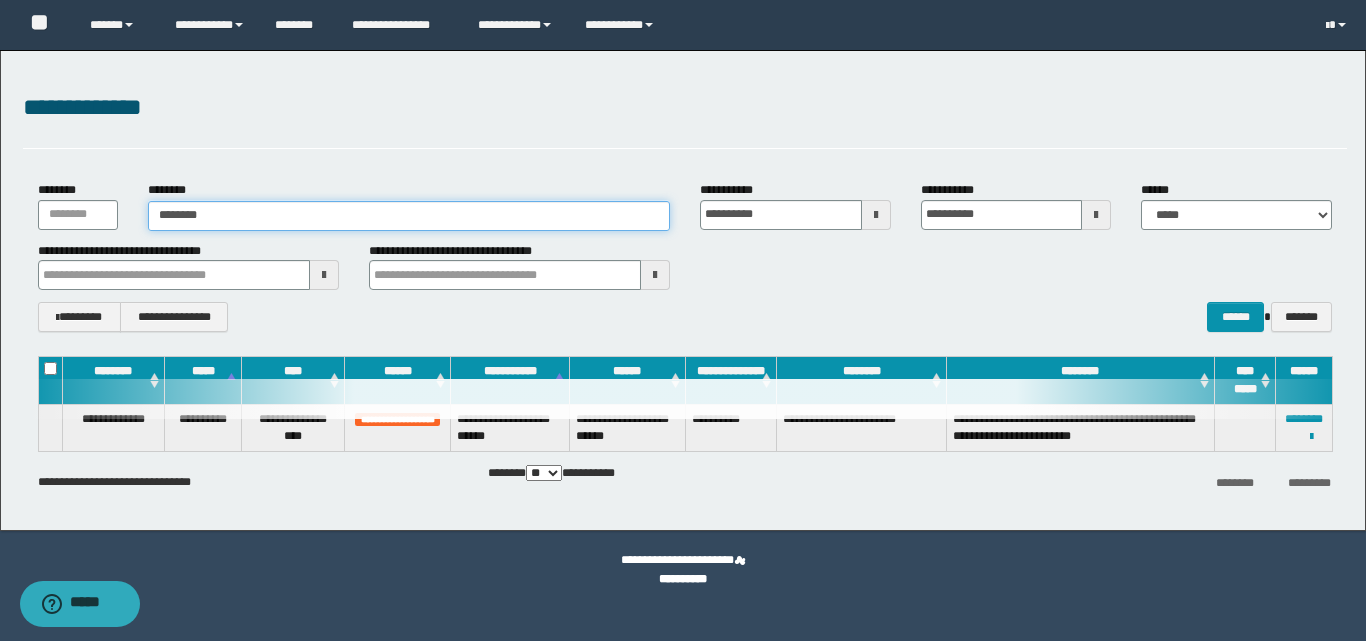 type 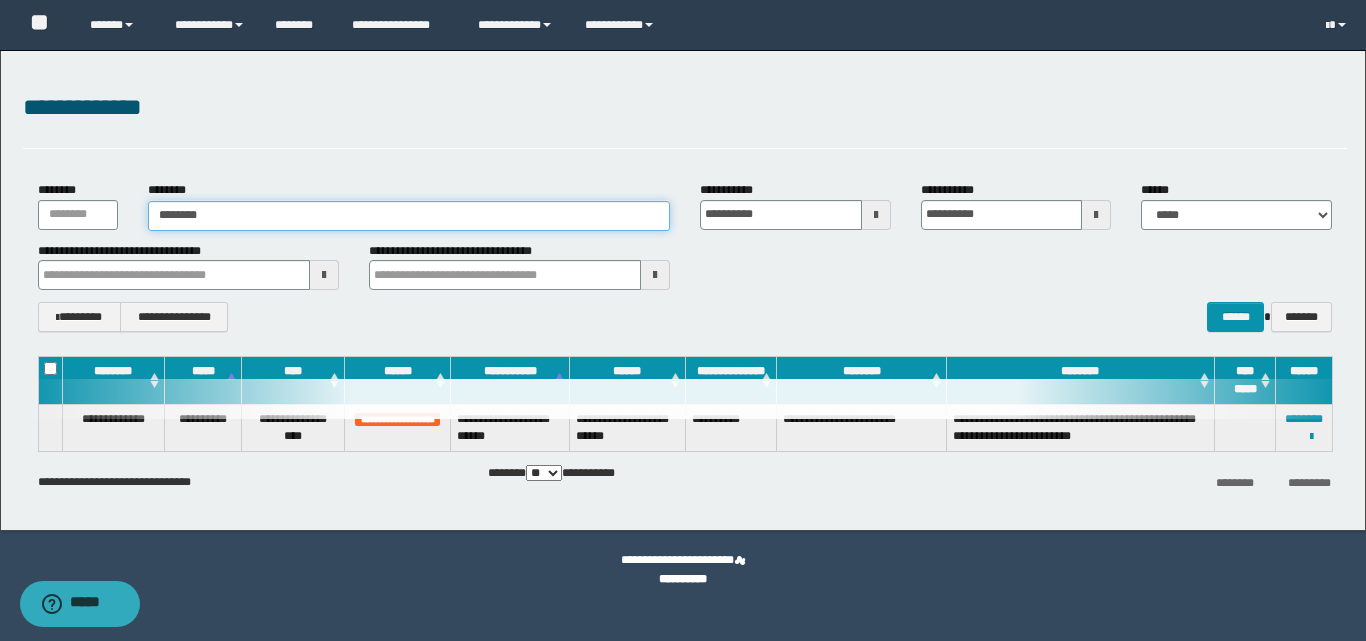 type on "**********" 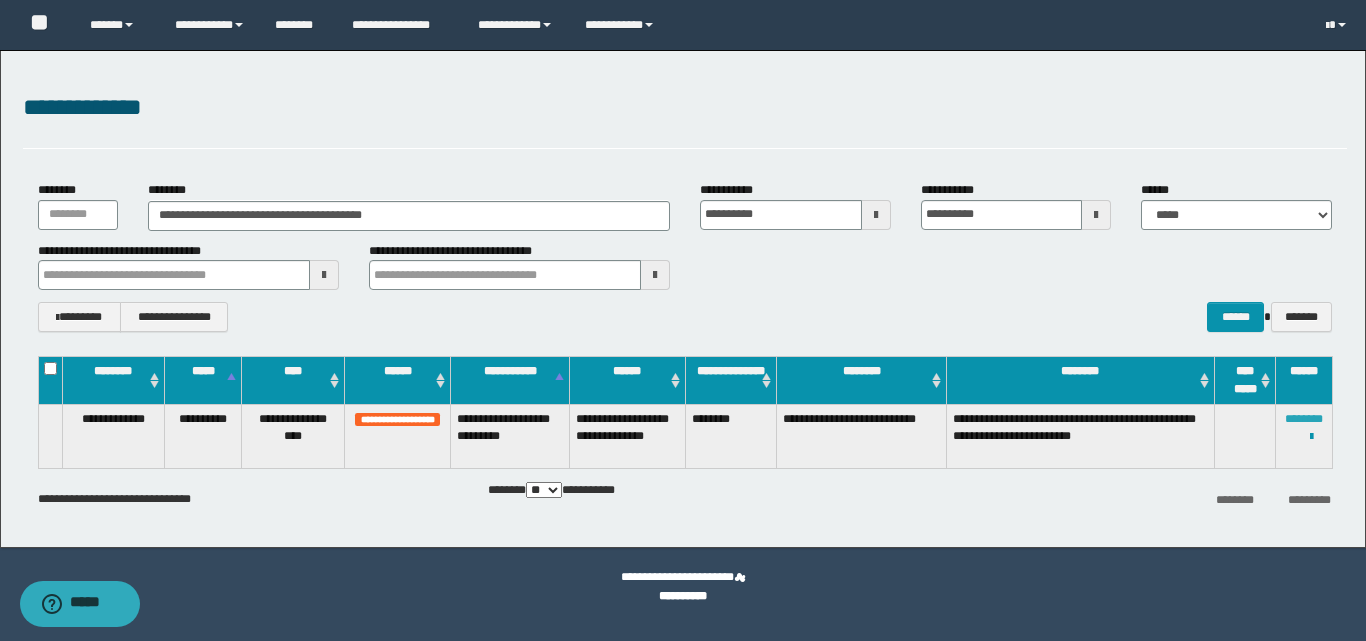 click on "********" at bounding box center (1304, 419) 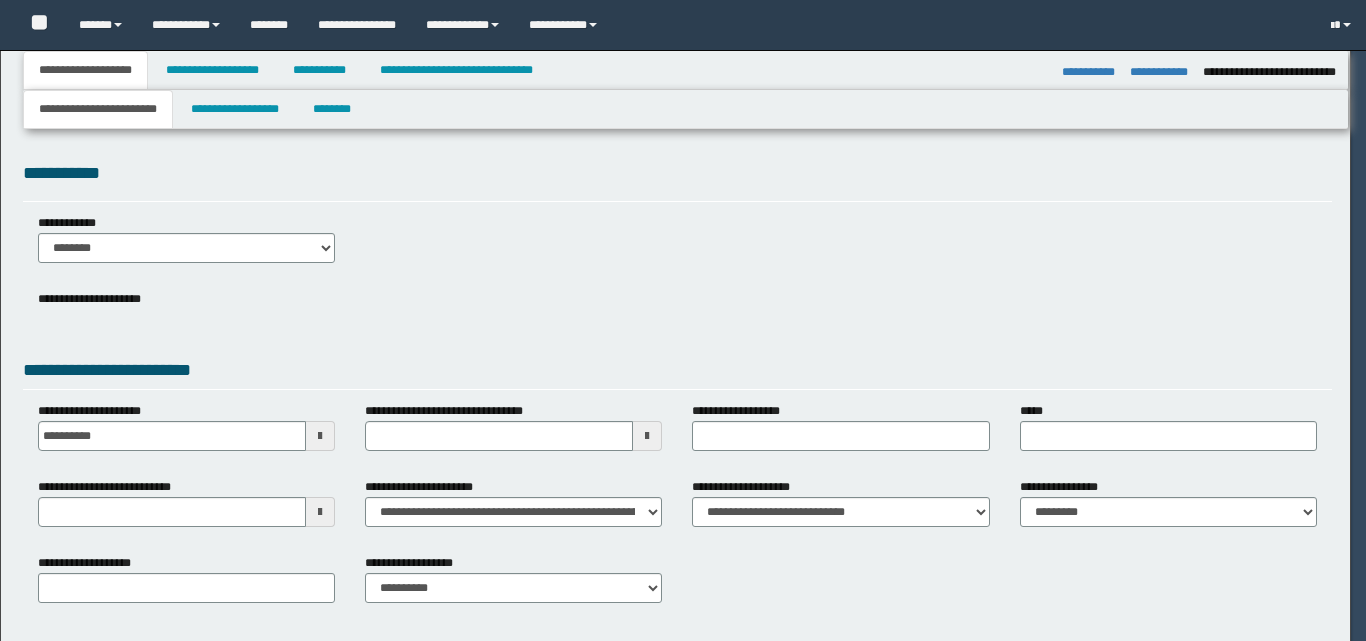 select on "**" 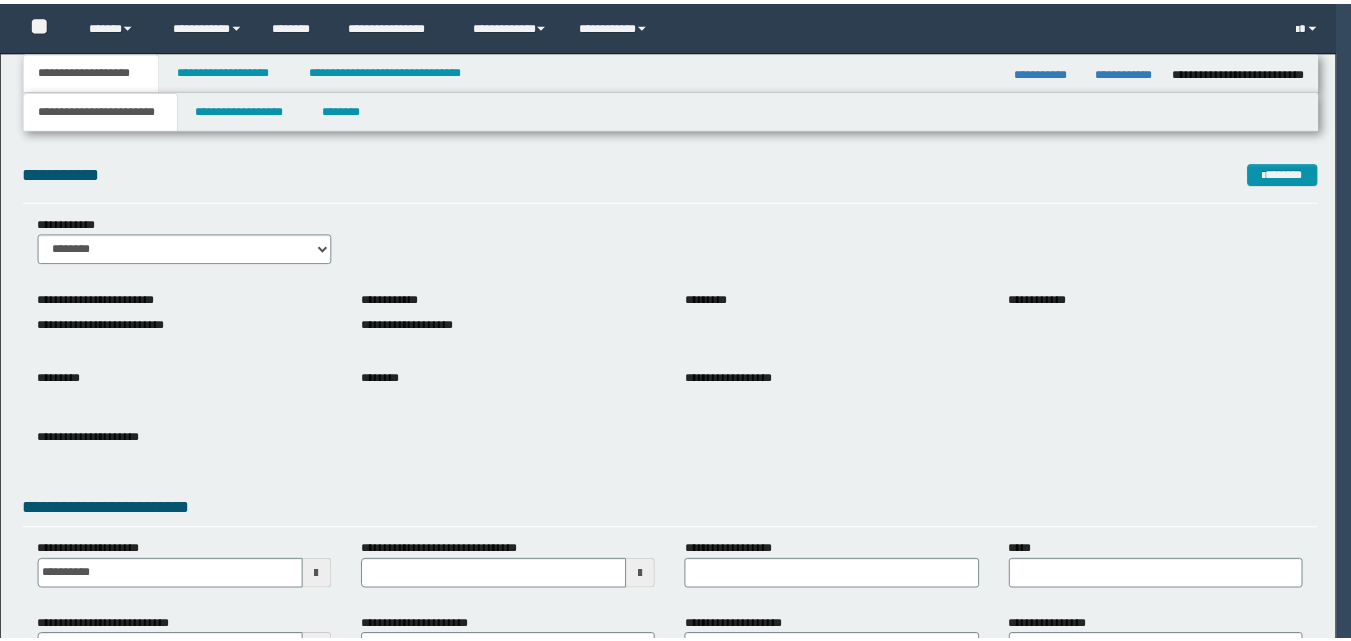 scroll, scrollTop: 0, scrollLeft: 0, axis: both 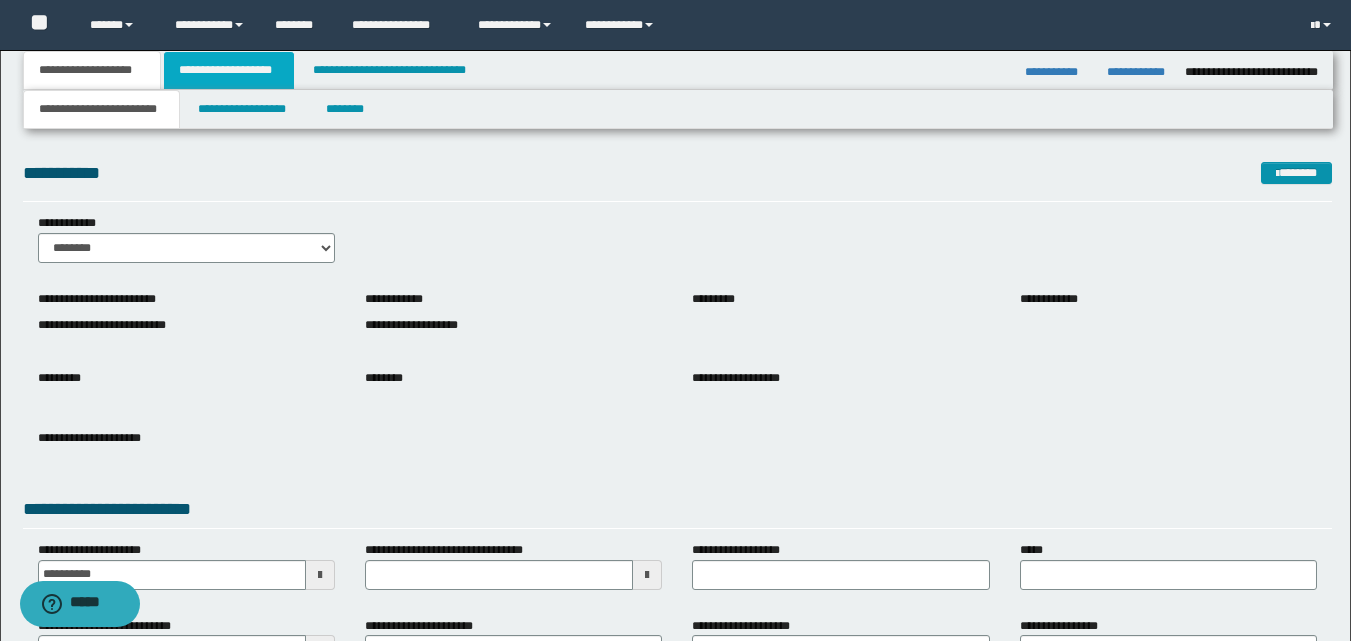 click on "**********" at bounding box center [229, 70] 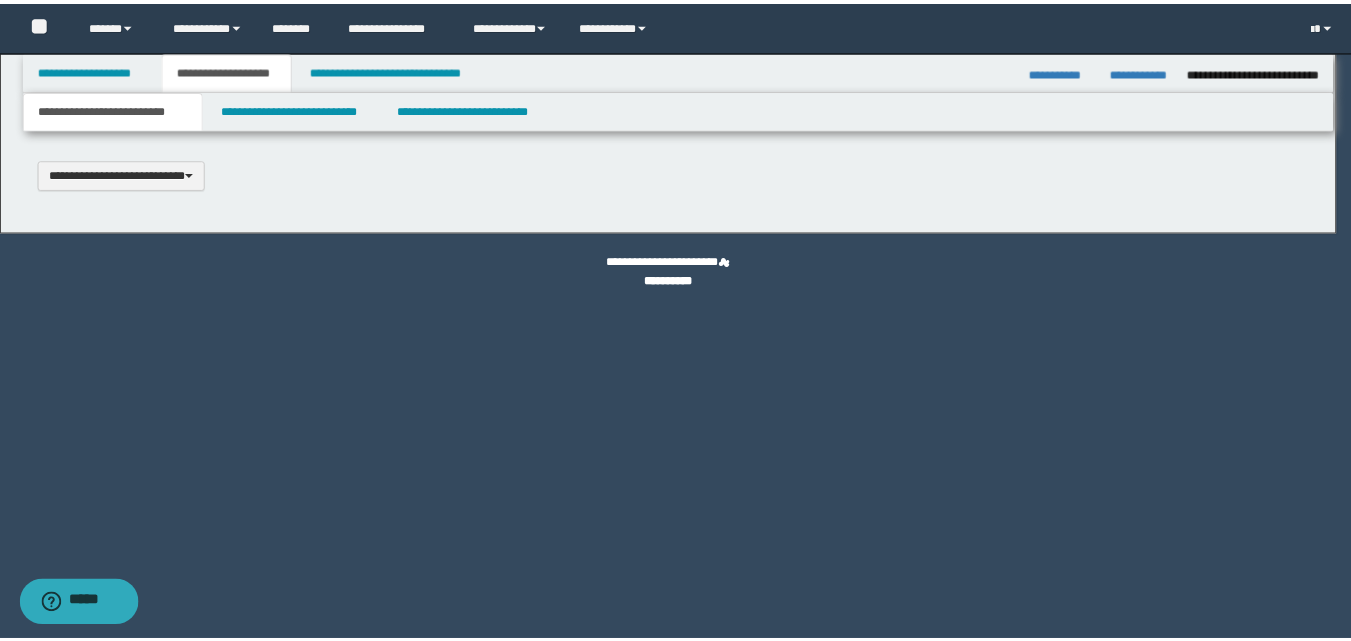 scroll, scrollTop: 0, scrollLeft: 0, axis: both 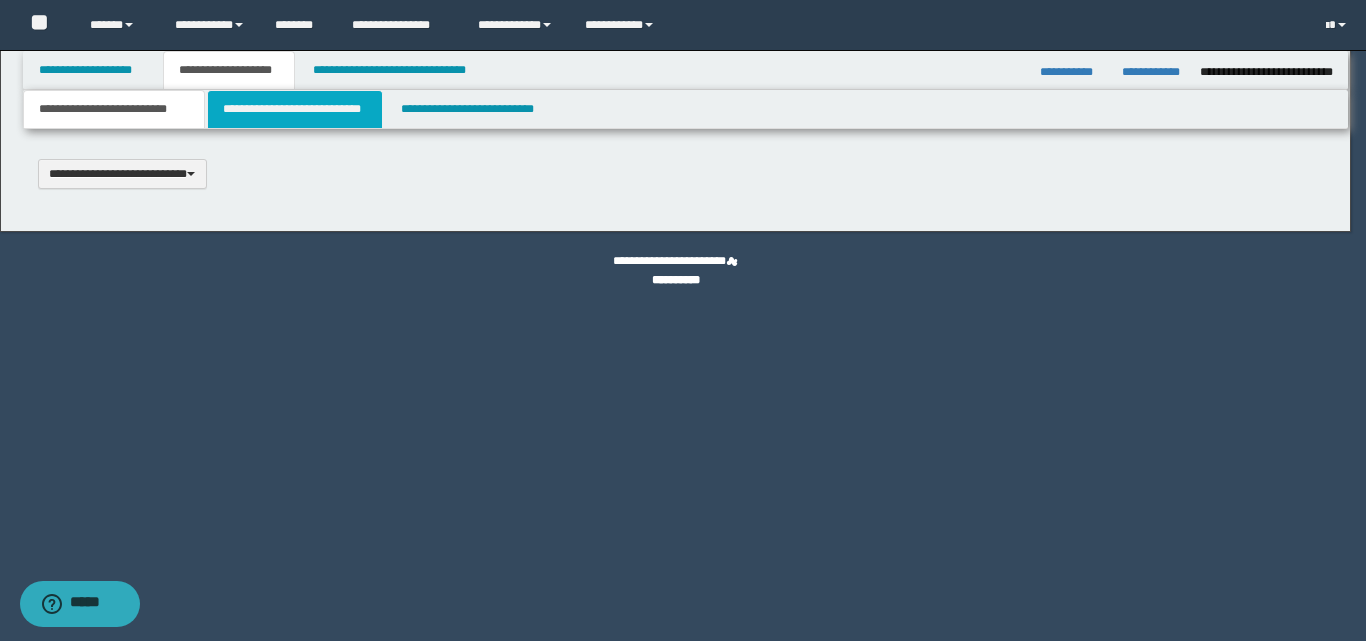 click on "**********" at bounding box center (295, 109) 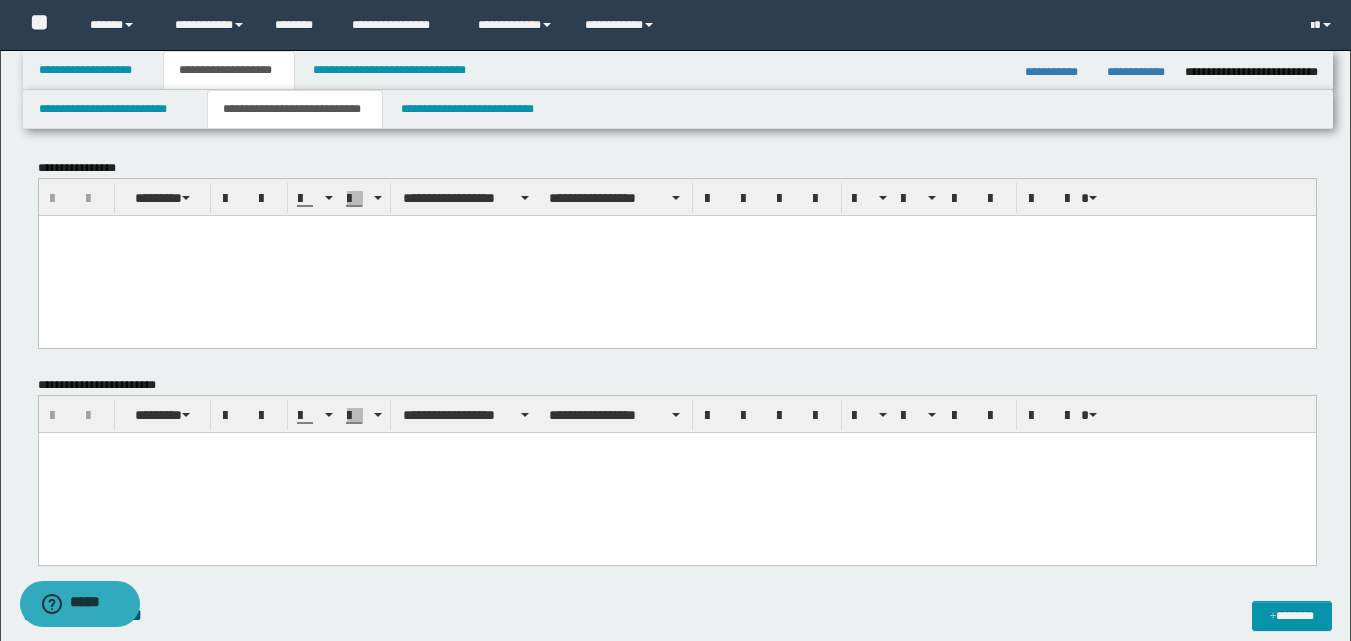 scroll, scrollTop: 0, scrollLeft: 0, axis: both 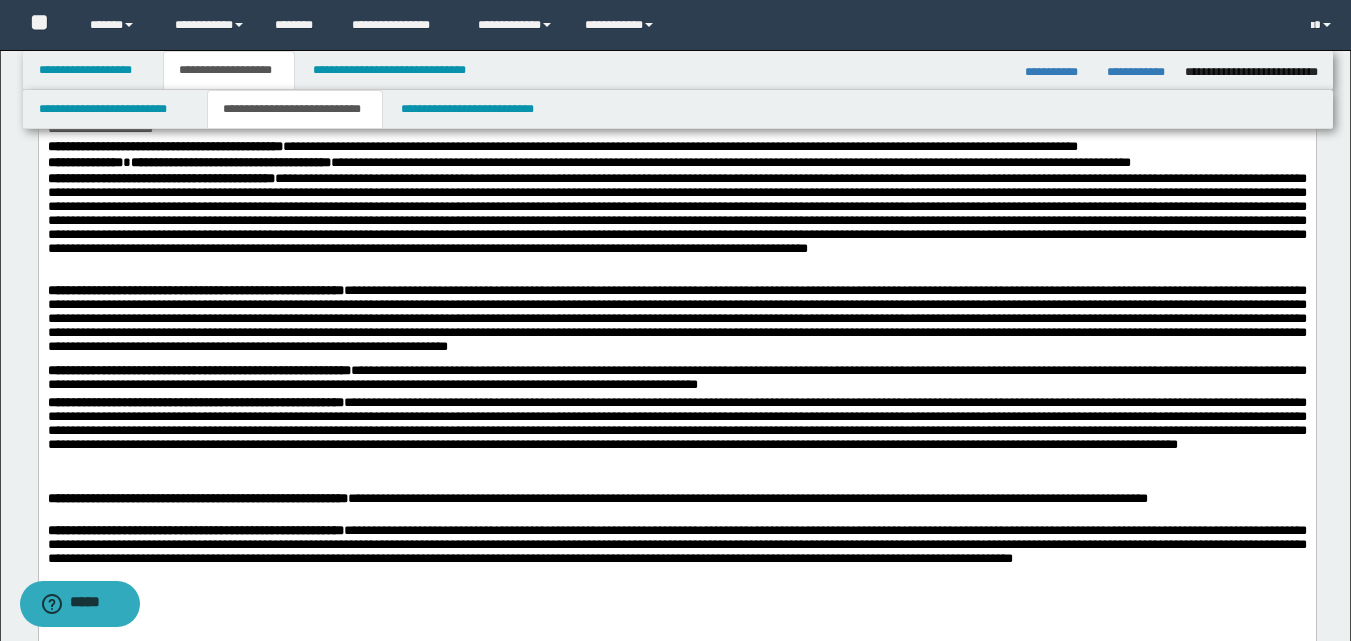 click on "**********" at bounding box center [676, 372] 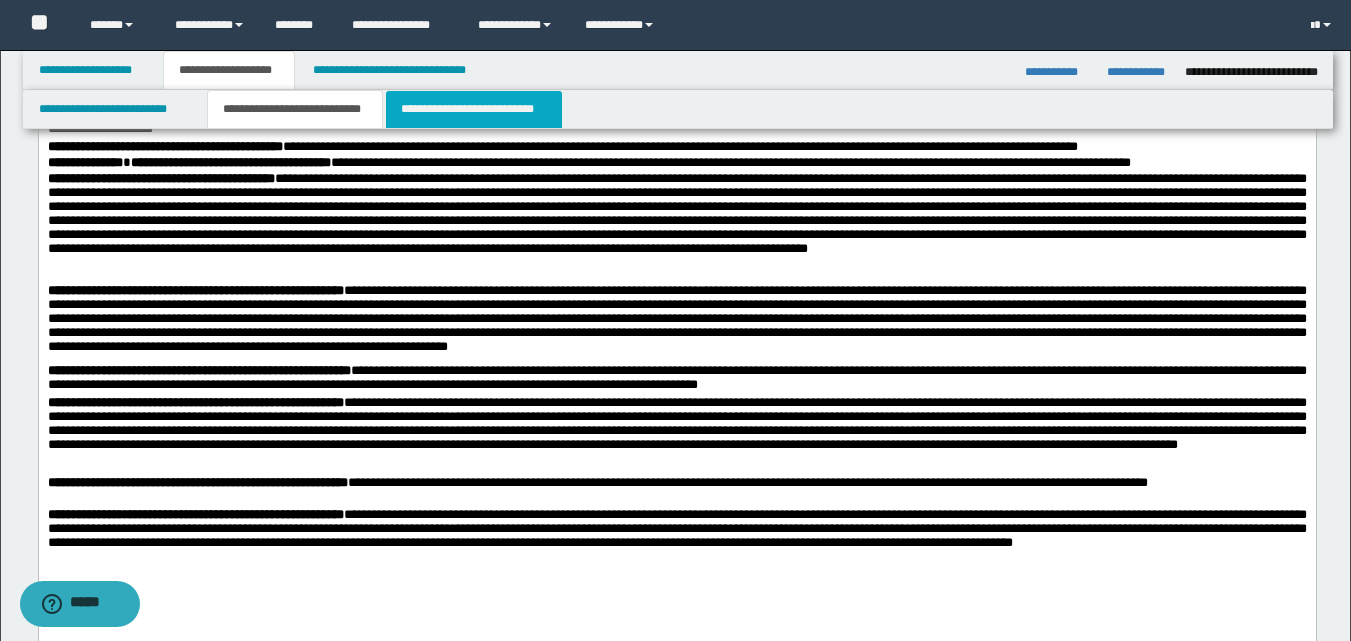 click on "**********" at bounding box center [474, 109] 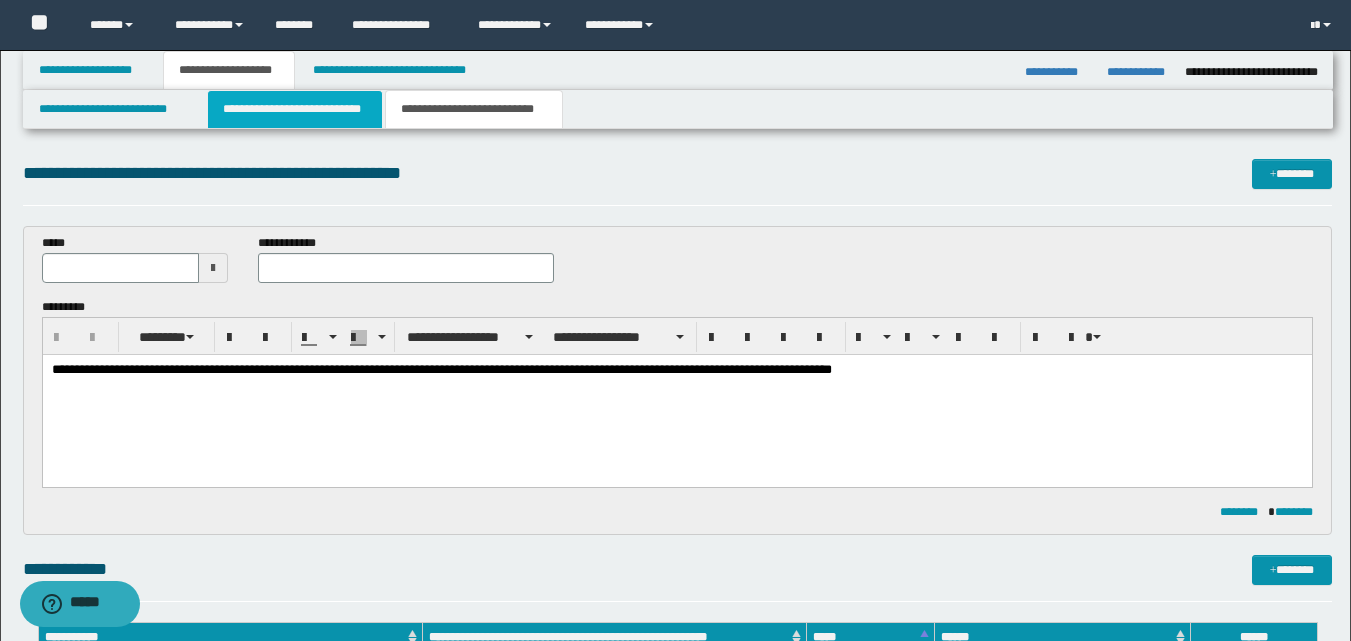 scroll, scrollTop: 0, scrollLeft: 0, axis: both 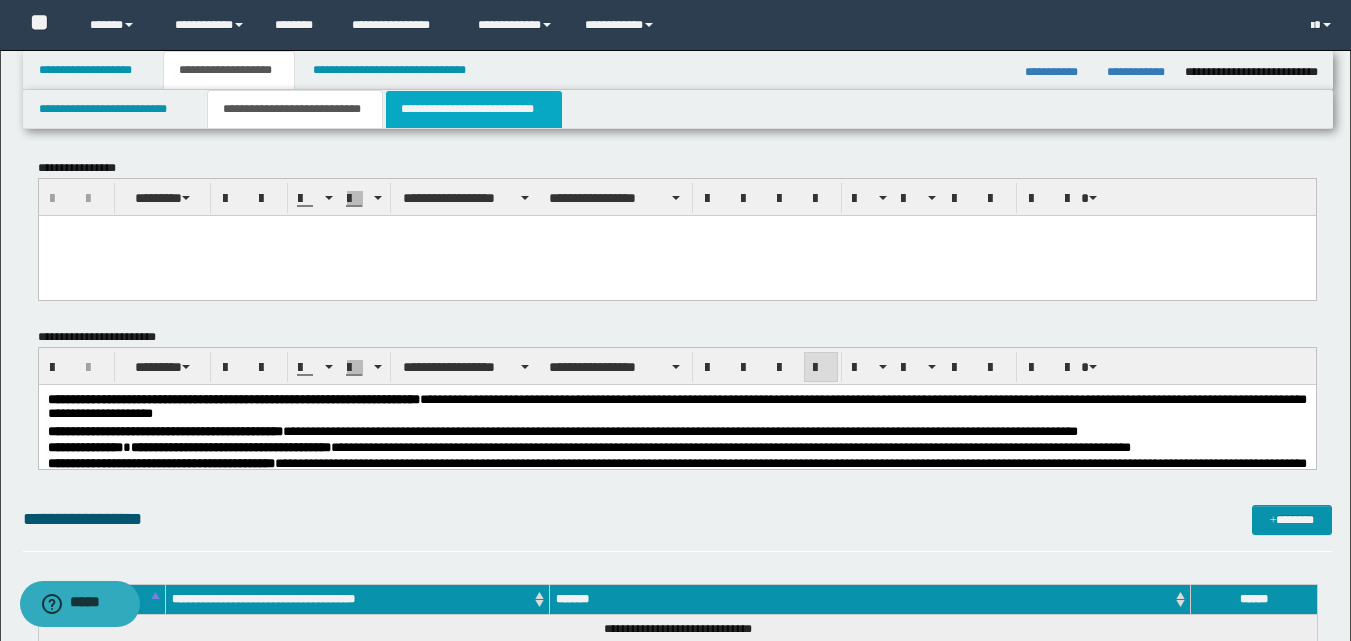click on "**********" at bounding box center [474, 109] 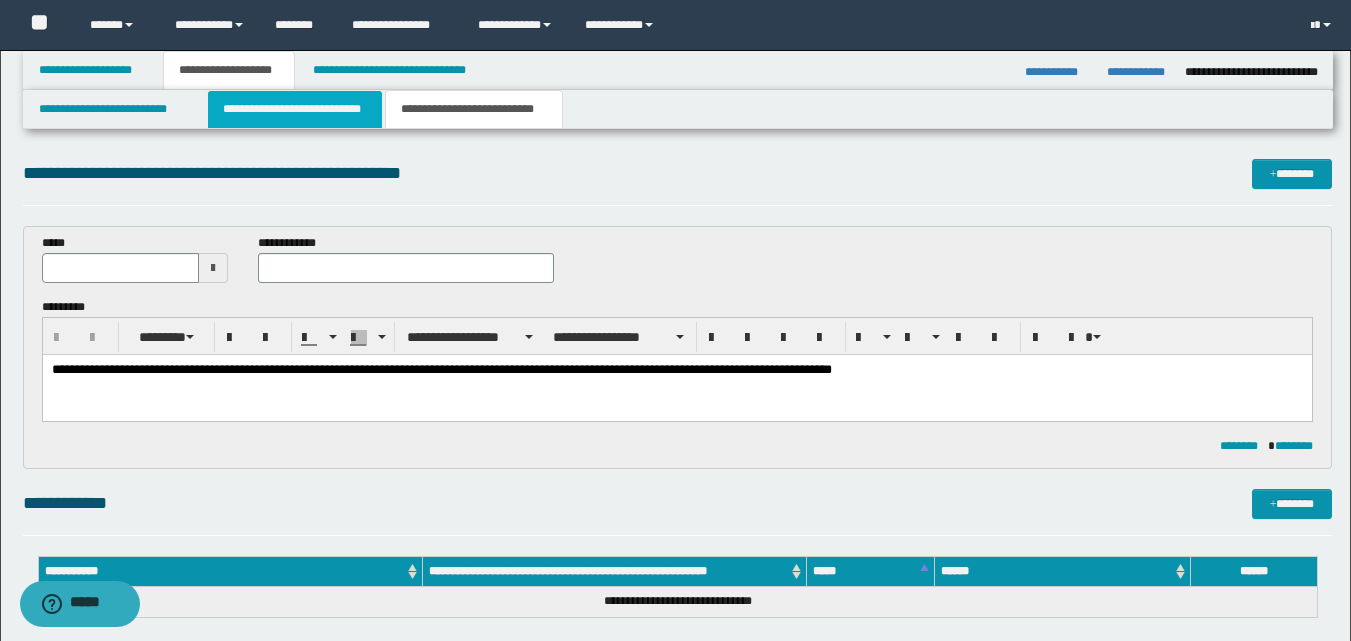 click on "**********" at bounding box center (295, 109) 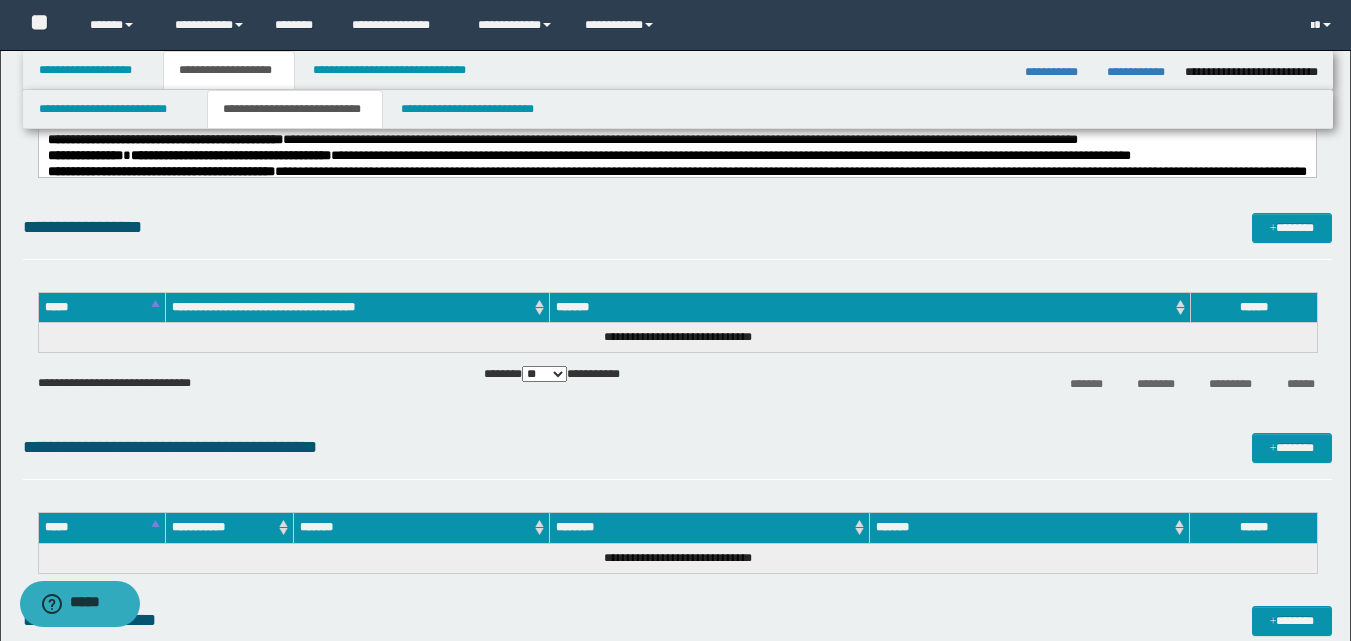 scroll, scrollTop: 0, scrollLeft: 0, axis: both 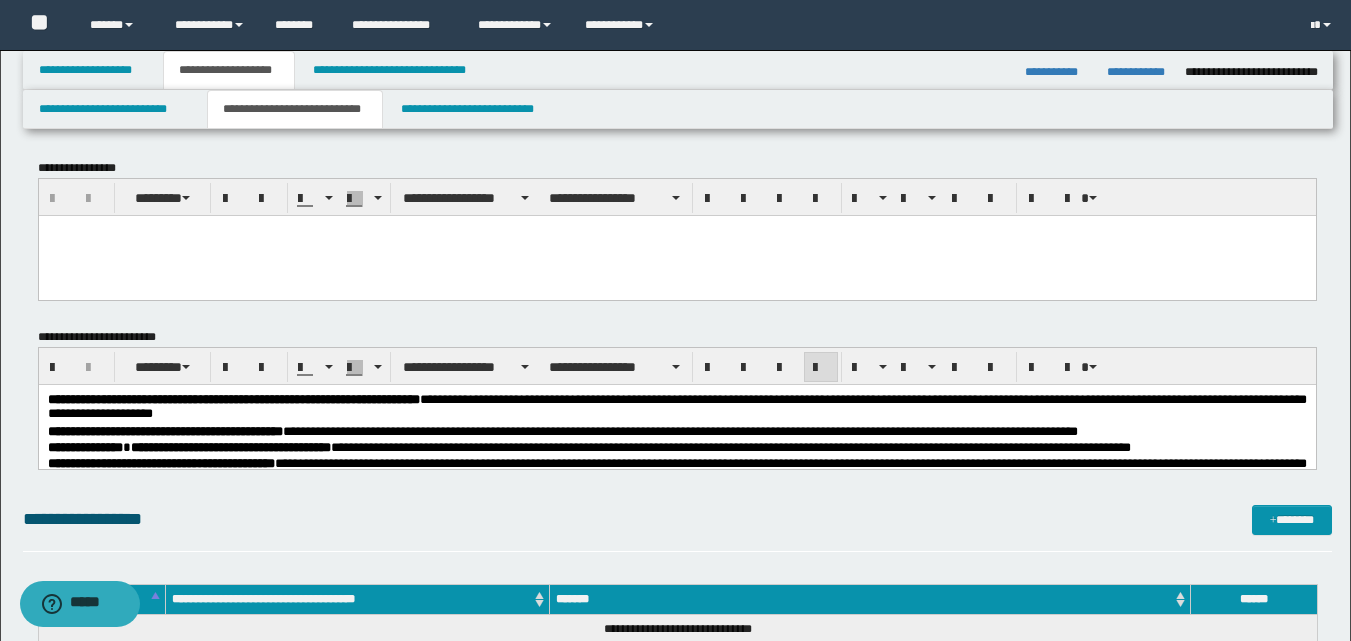 click on "**********" at bounding box center [676, 512] 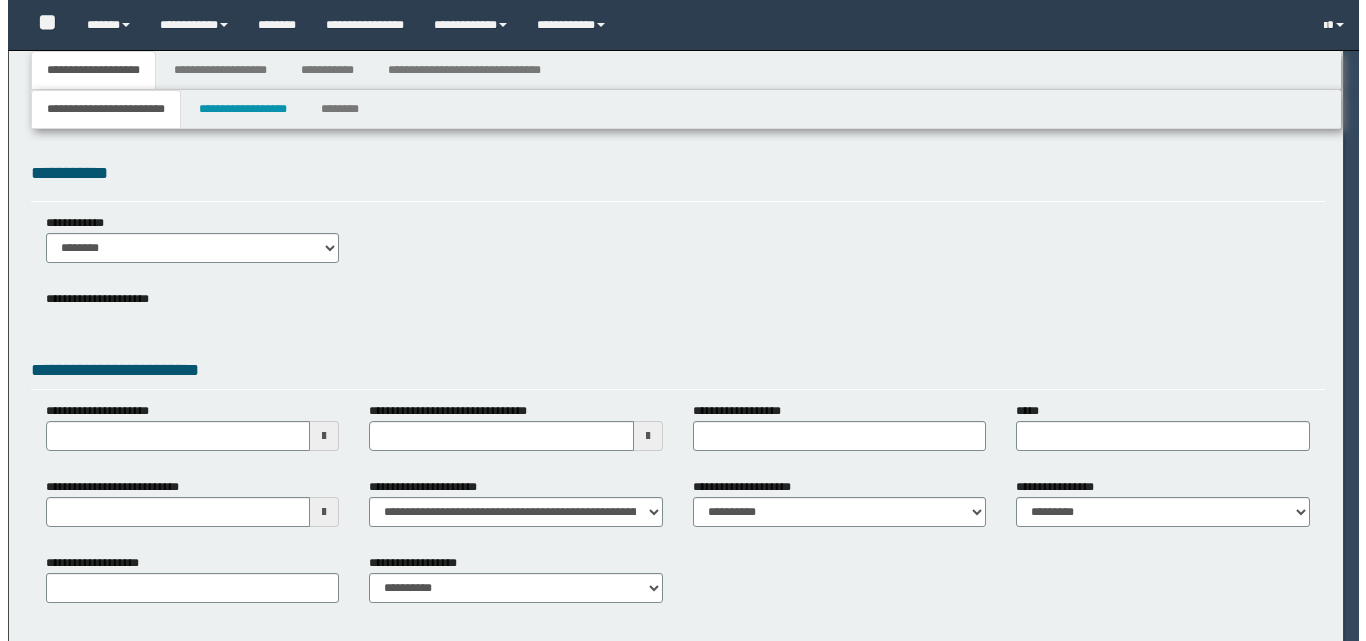 scroll, scrollTop: 0, scrollLeft: 0, axis: both 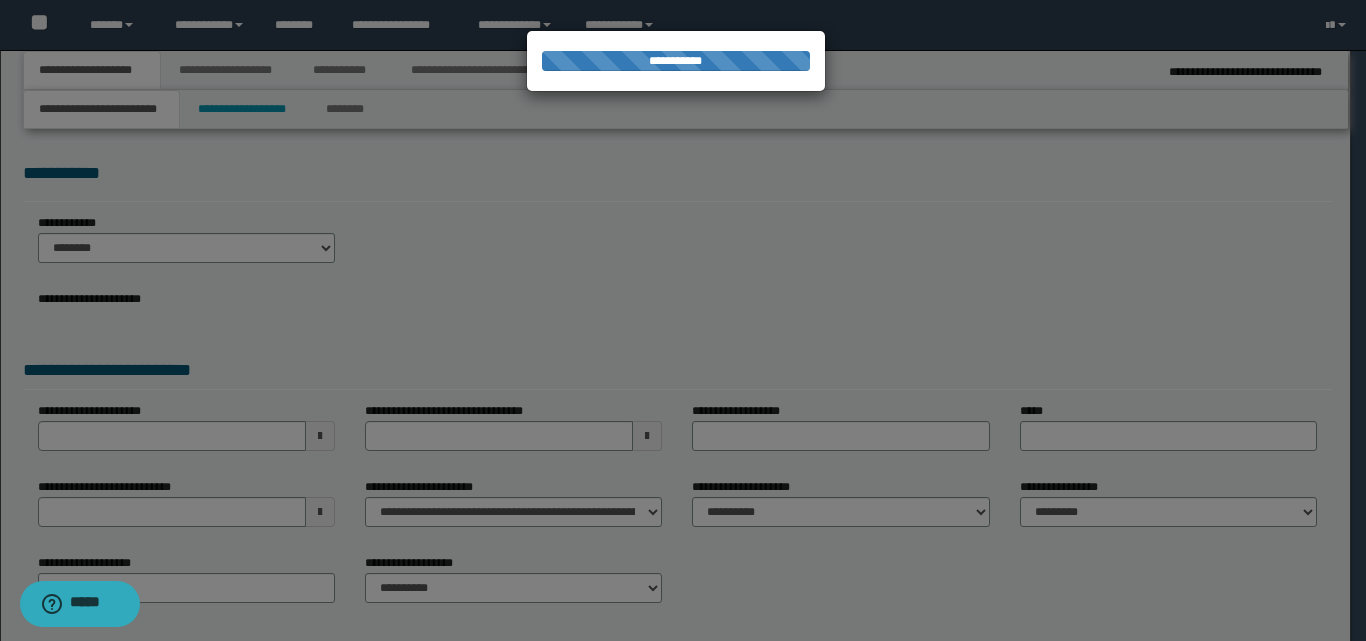 select on "*" 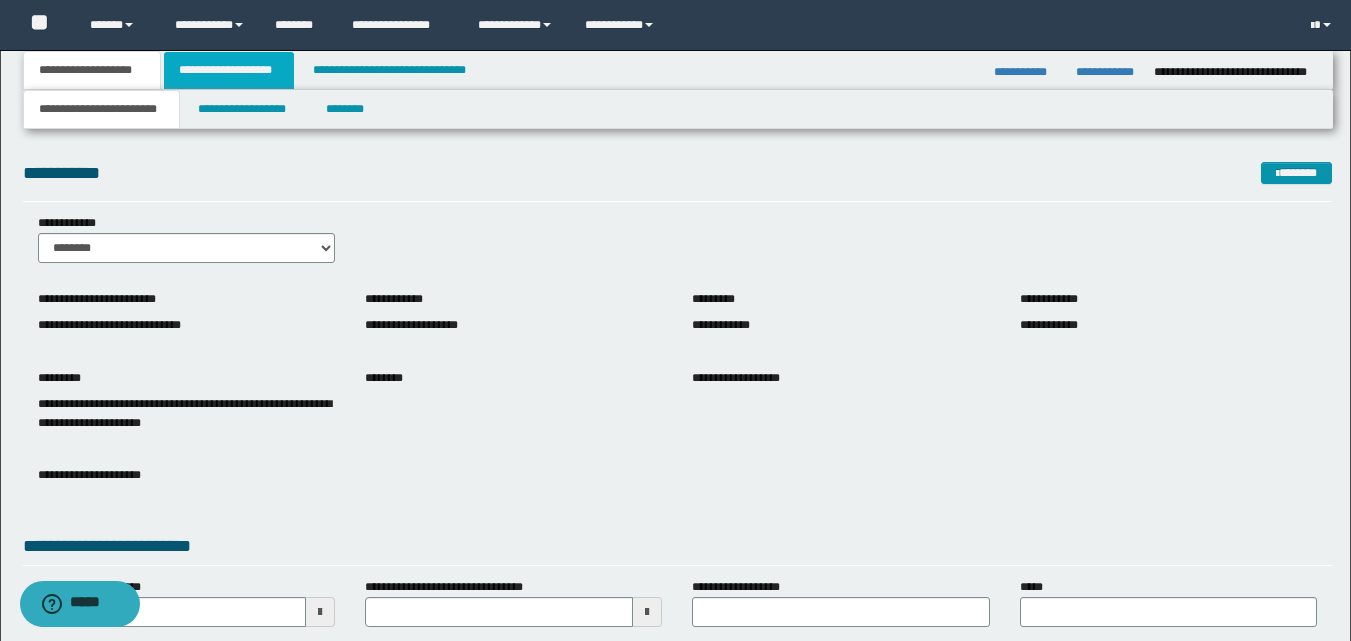 click on "**********" at bounding box center [229, 70] 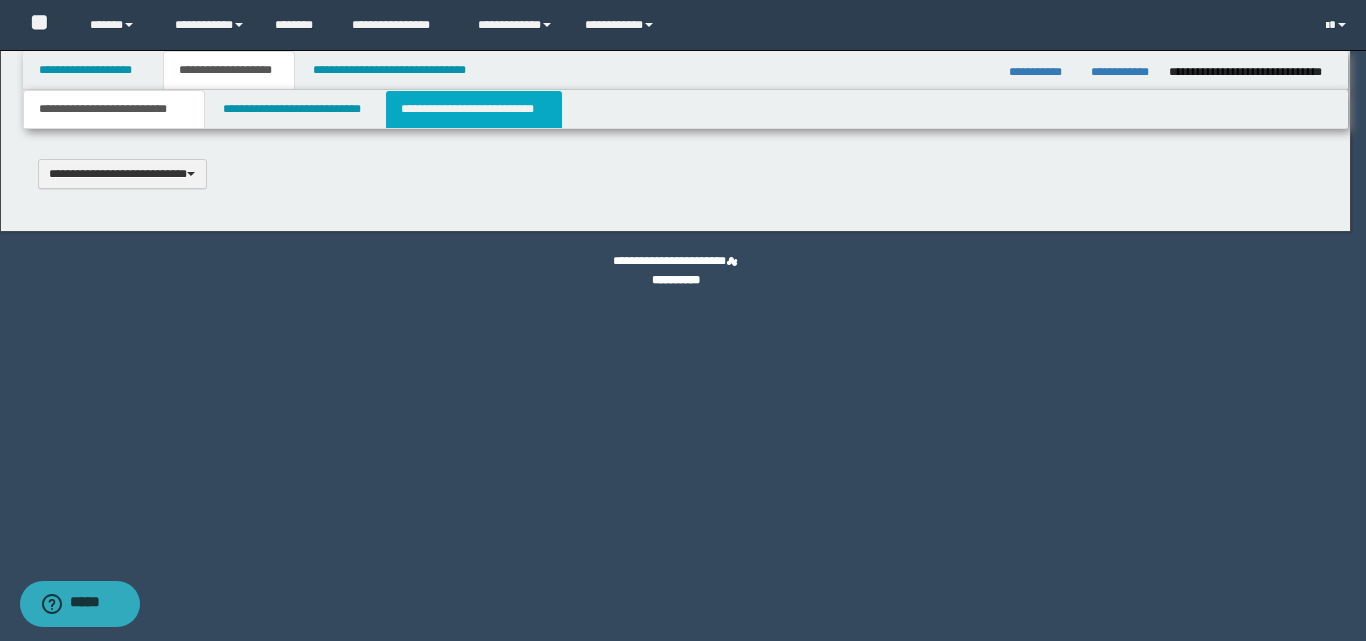 type 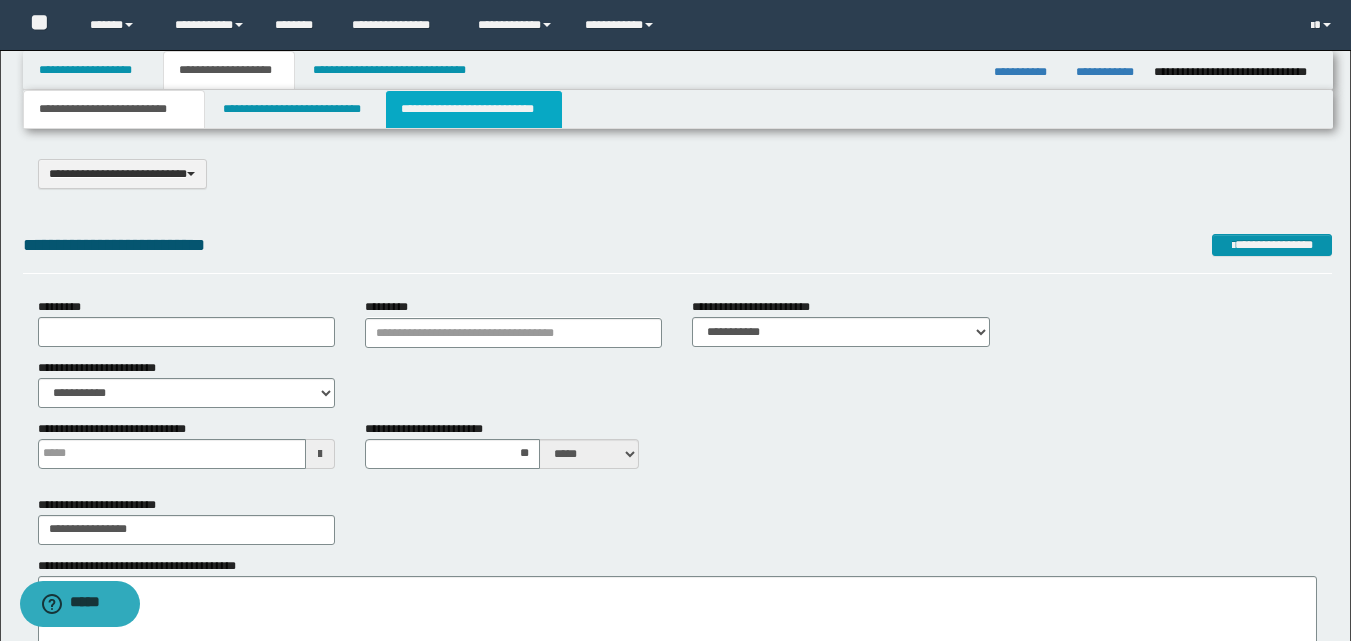 click on "**********" at bounding box center (474, 109) 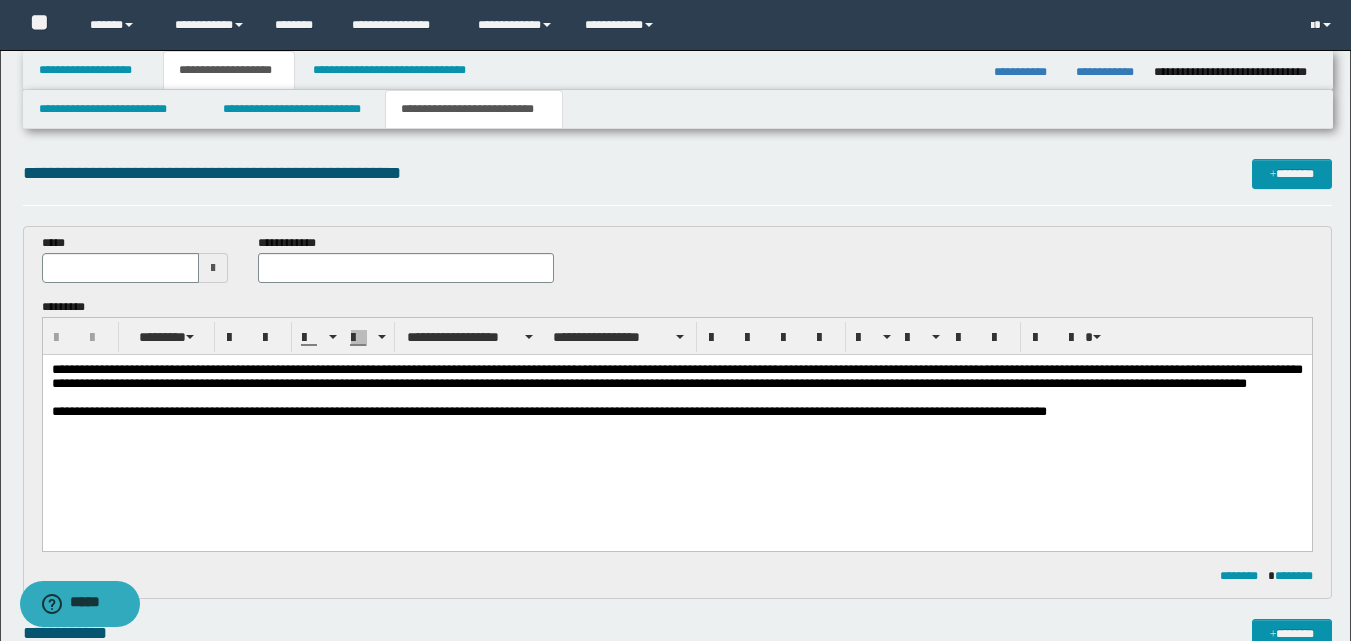 scroll, scrollTop: 0, scrollLeft: 0, axis: both 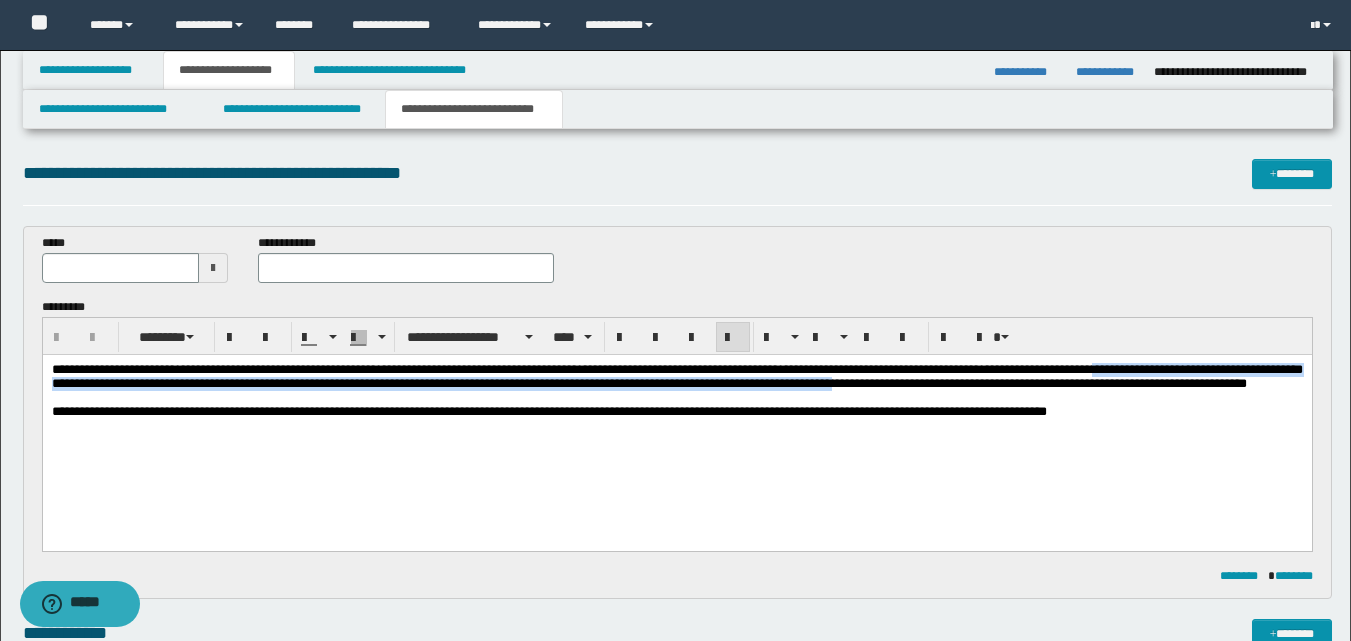 drag, startPoint x: 1221, startPoint y: 367, endPoint x: 1077, endPoint y: 386, distance: 145.24806 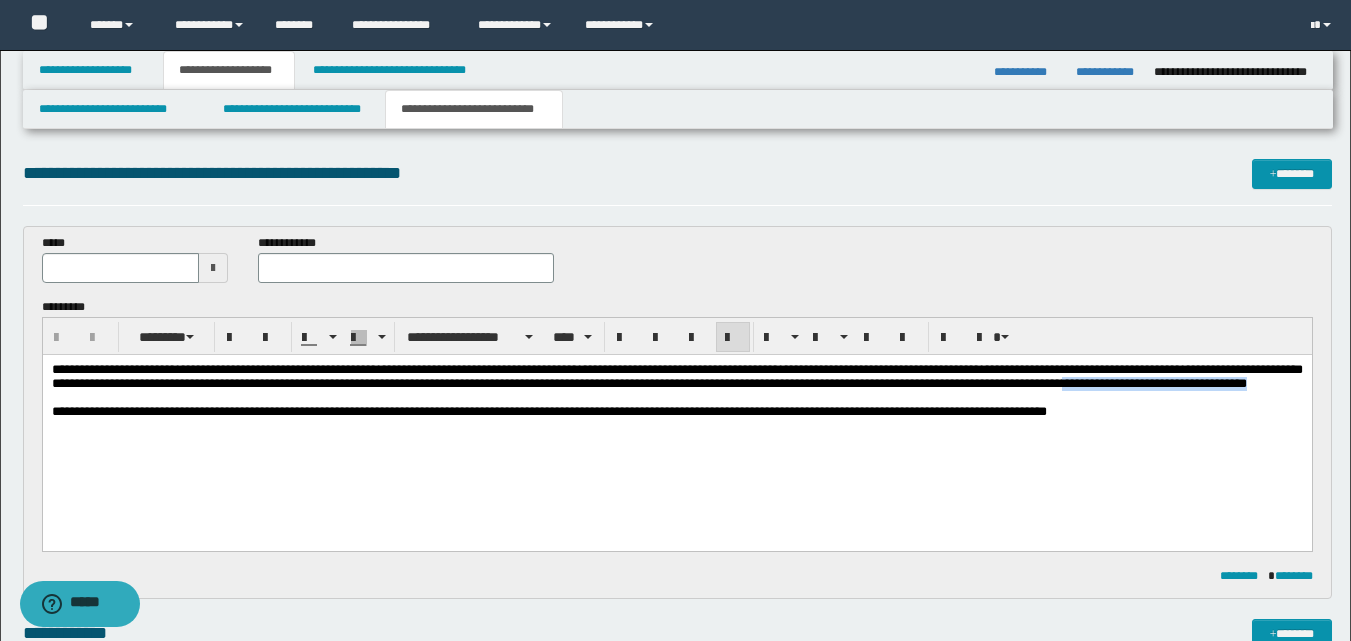 drag, startPoint x: 95, startPoint y: 404, endPoint x: 309, endPoint y: 406, distance: 214.00934 